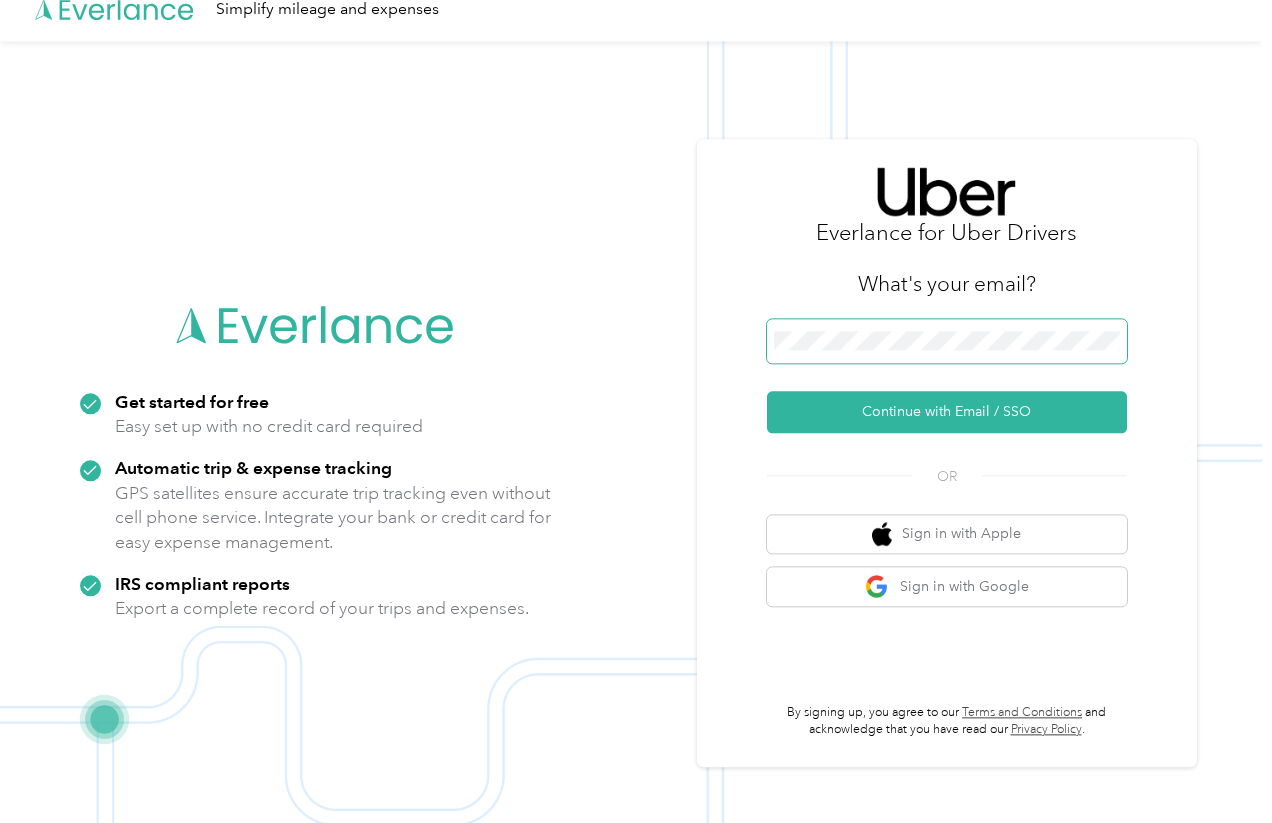 scroll, scrollTop: 0, scrollLeft: 0, axis: both 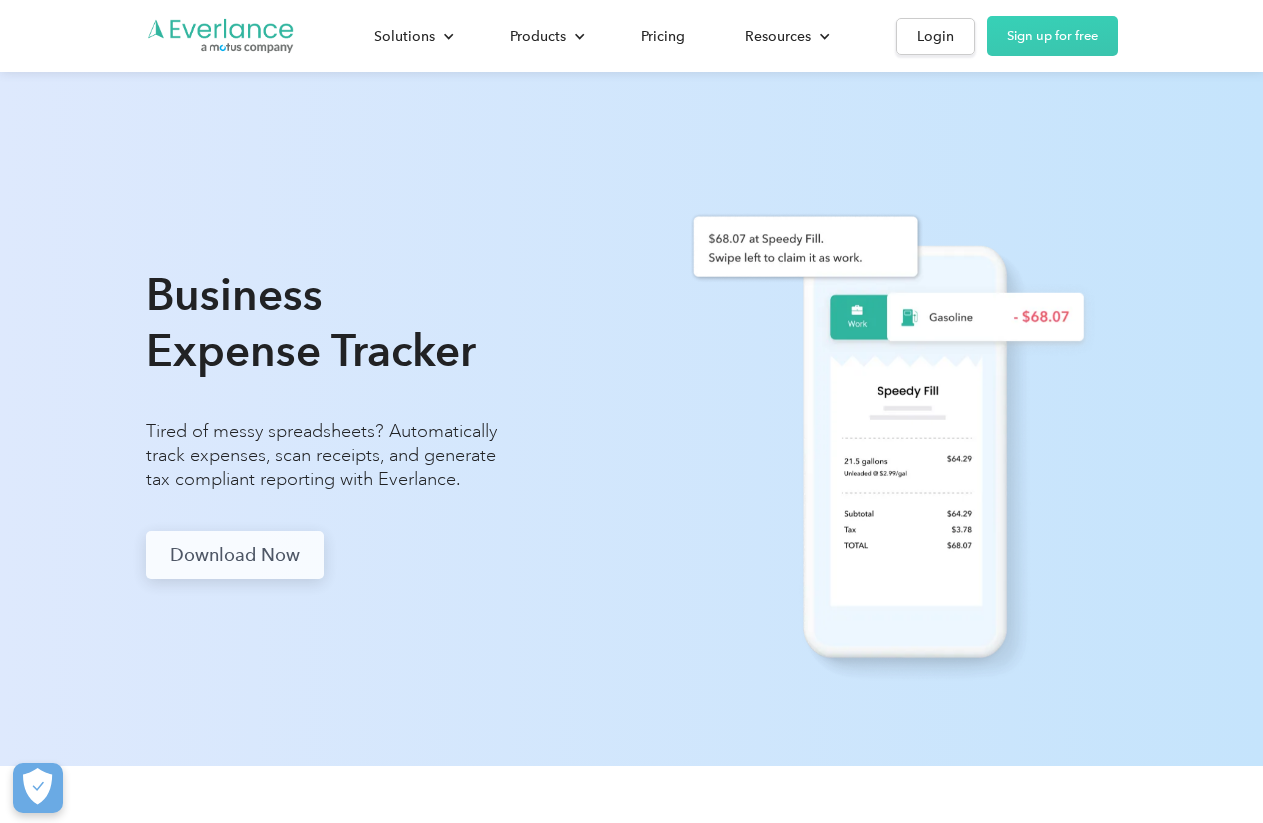 click on "Download Now" at bounding box center (235, 555) 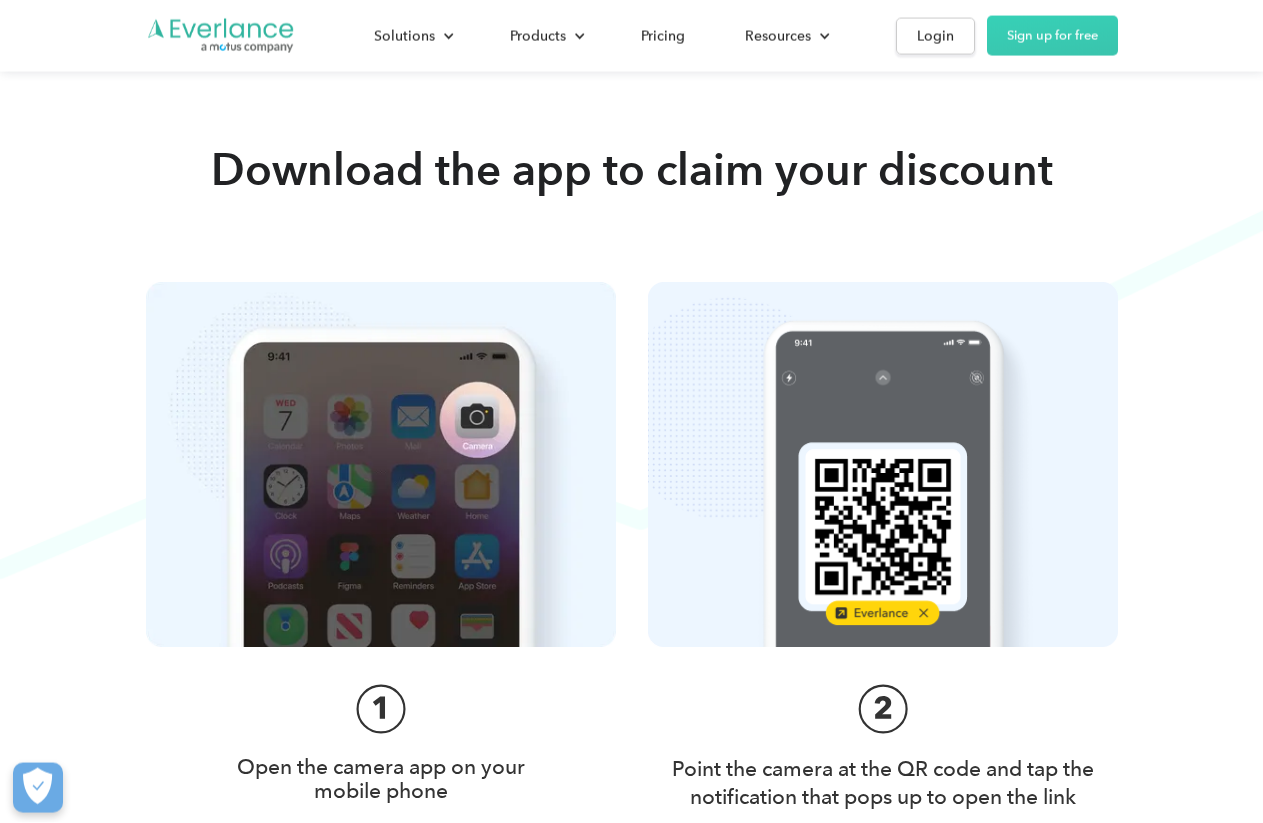 scroll, scrollTop: 0, scrollLeft: 0, axis: both 